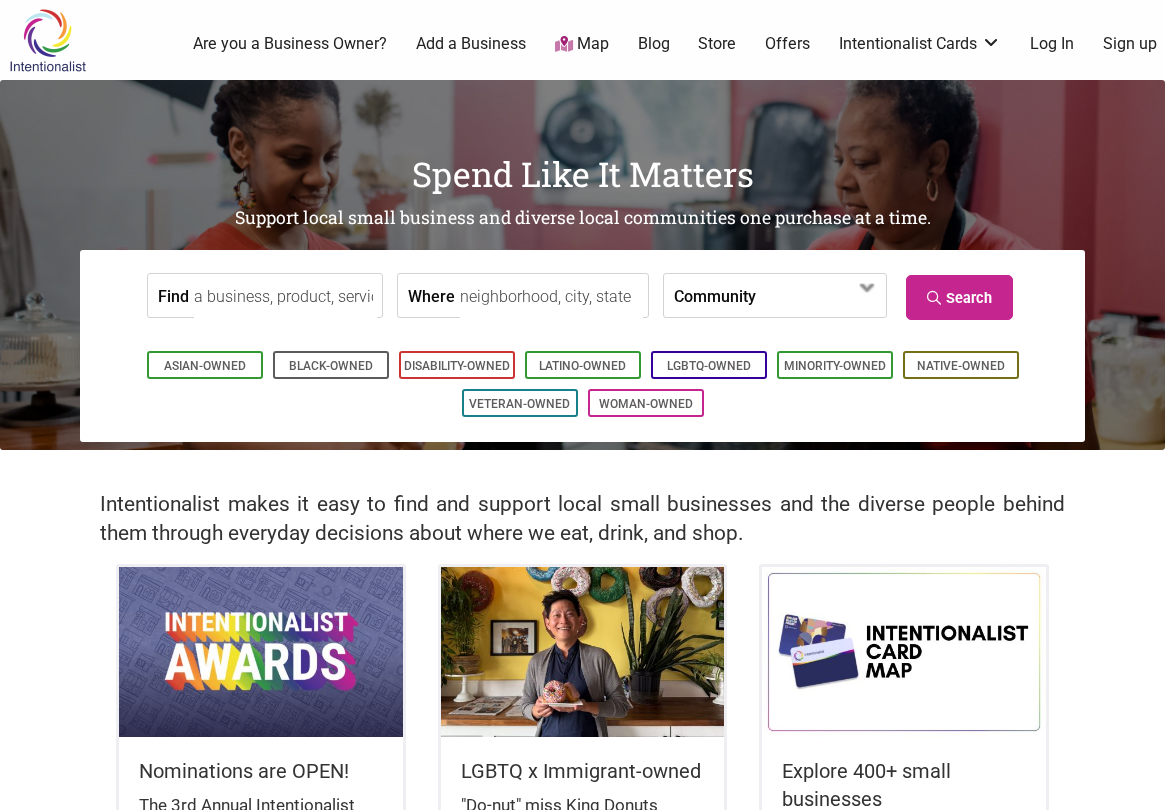 scroll, scrollTop: 0, scrollLeft: 0, axis: both 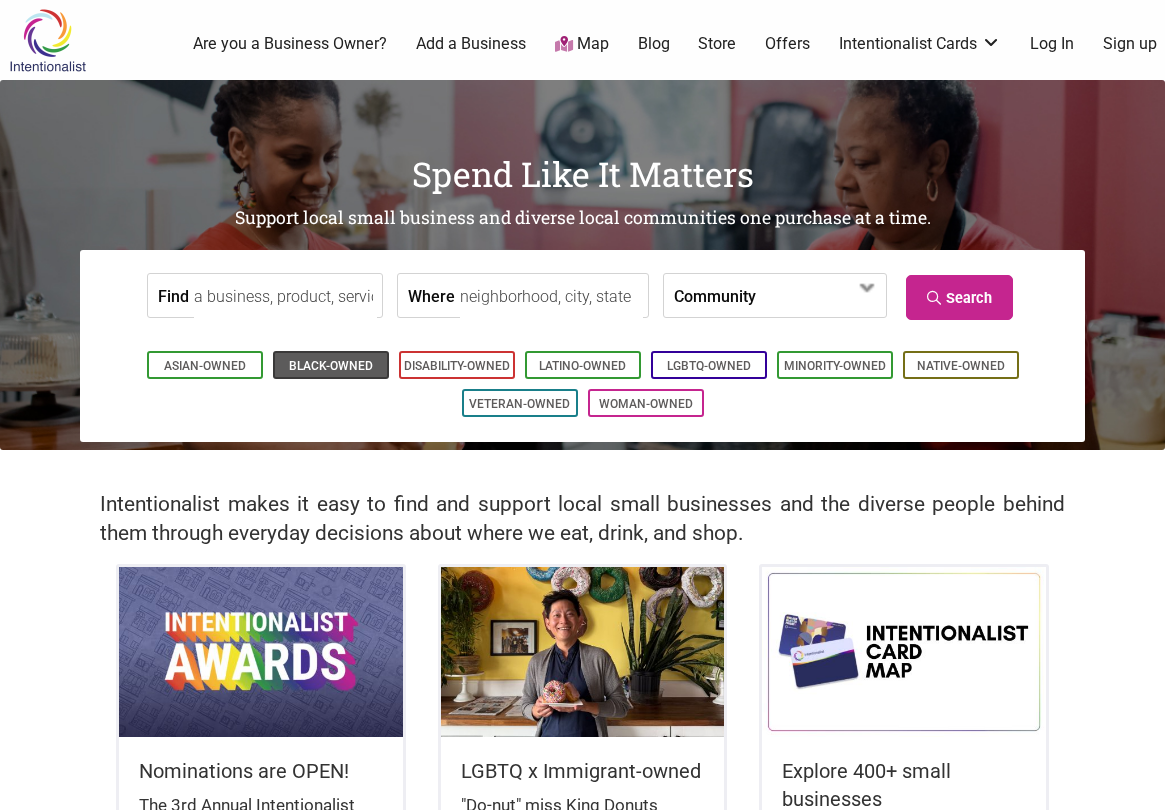 click on "Black-Owned" at bounding box center [331, 366] 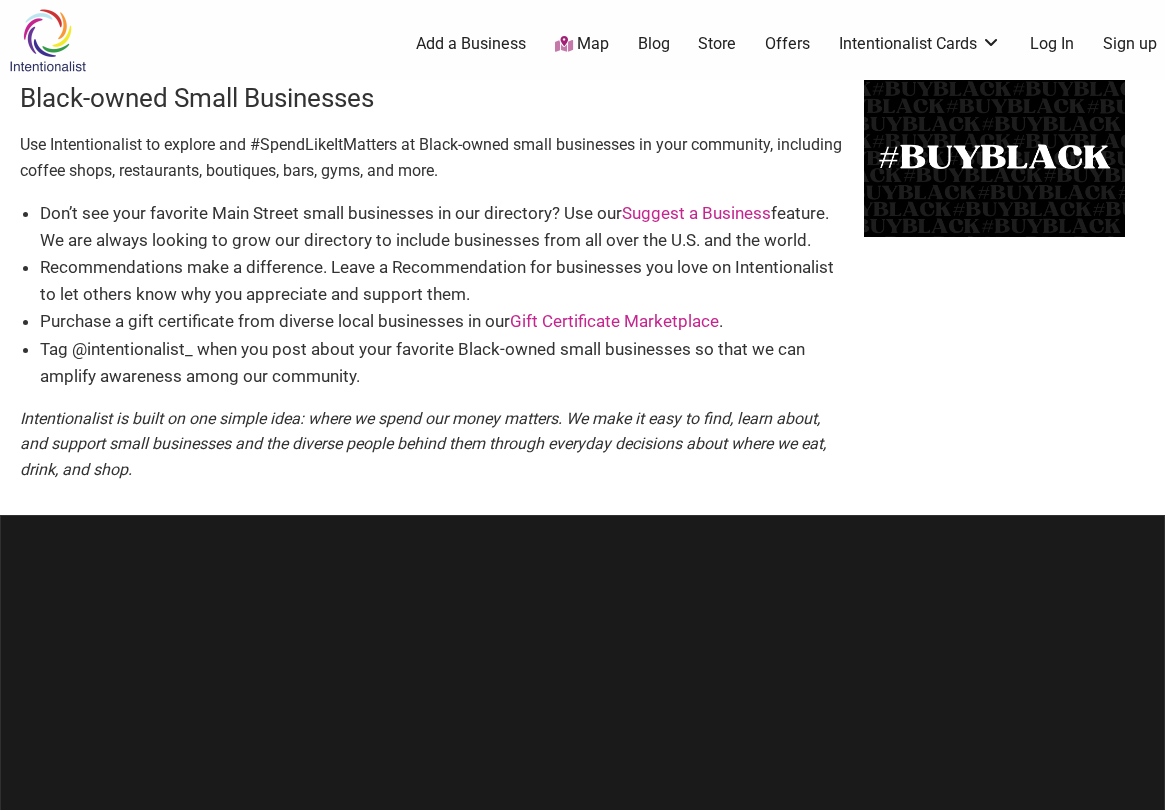 scroll, scrollTop: 0, scrollLeft: 0, axis: both 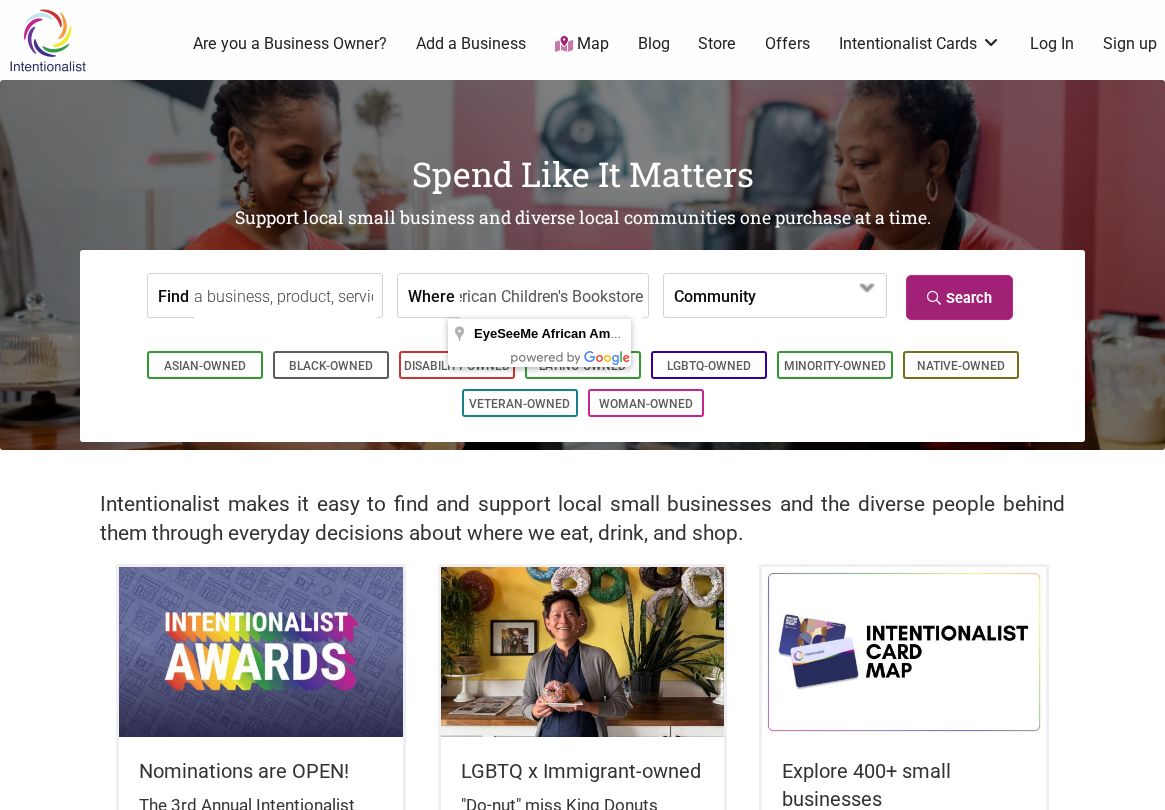 type on "EyeSeeMe African American Children's Bookstore" 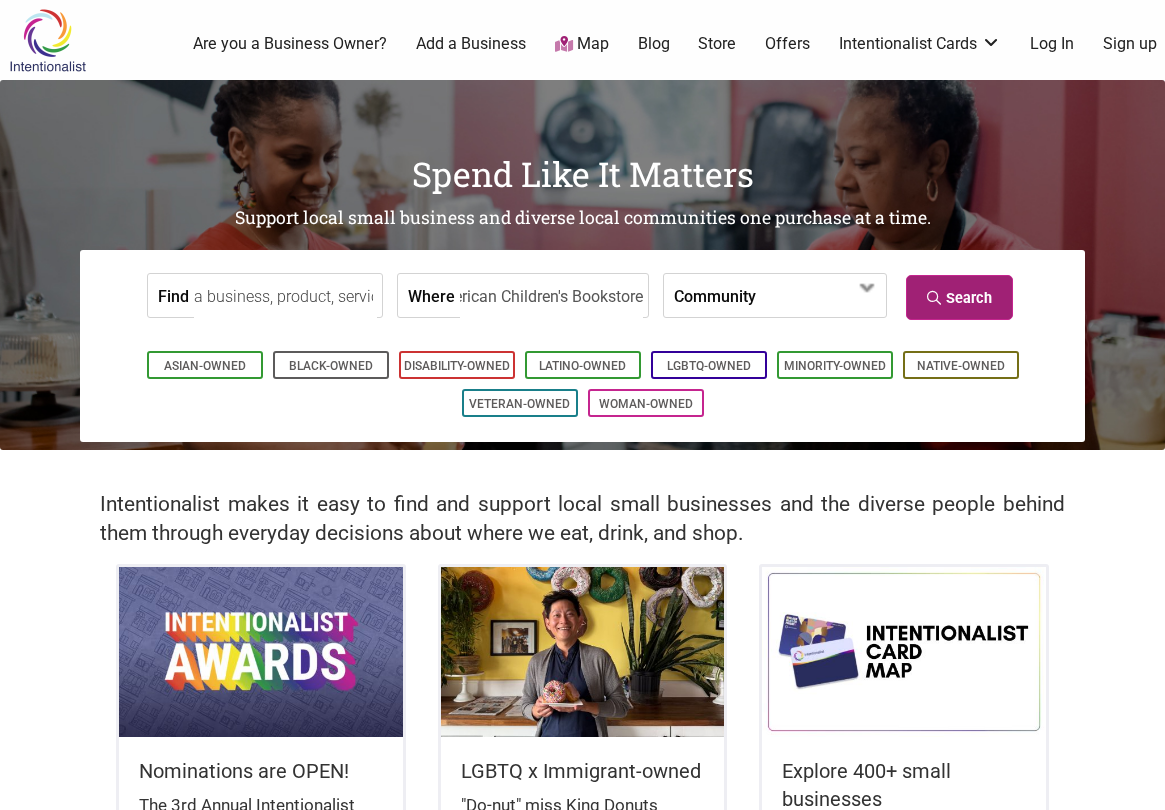 scroll, scrollTop: 0, scrollLeft: 0, axis: both 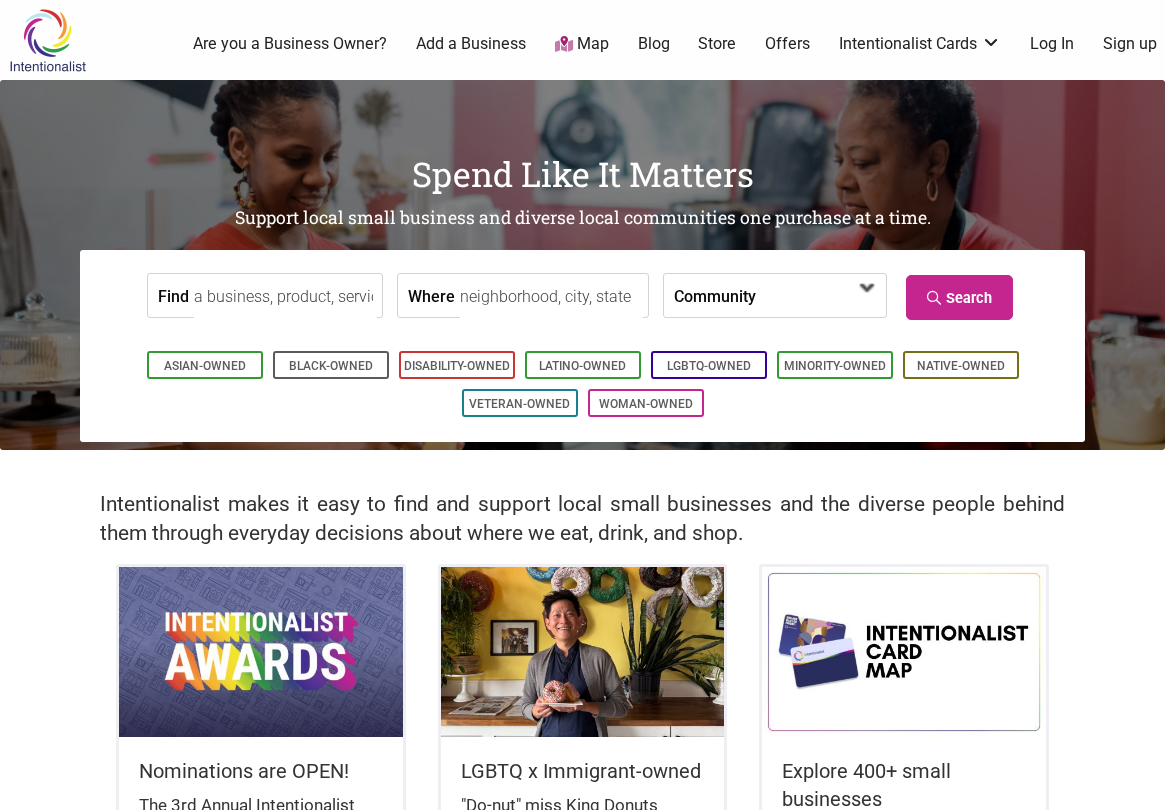click at bounding box center (813, 297) 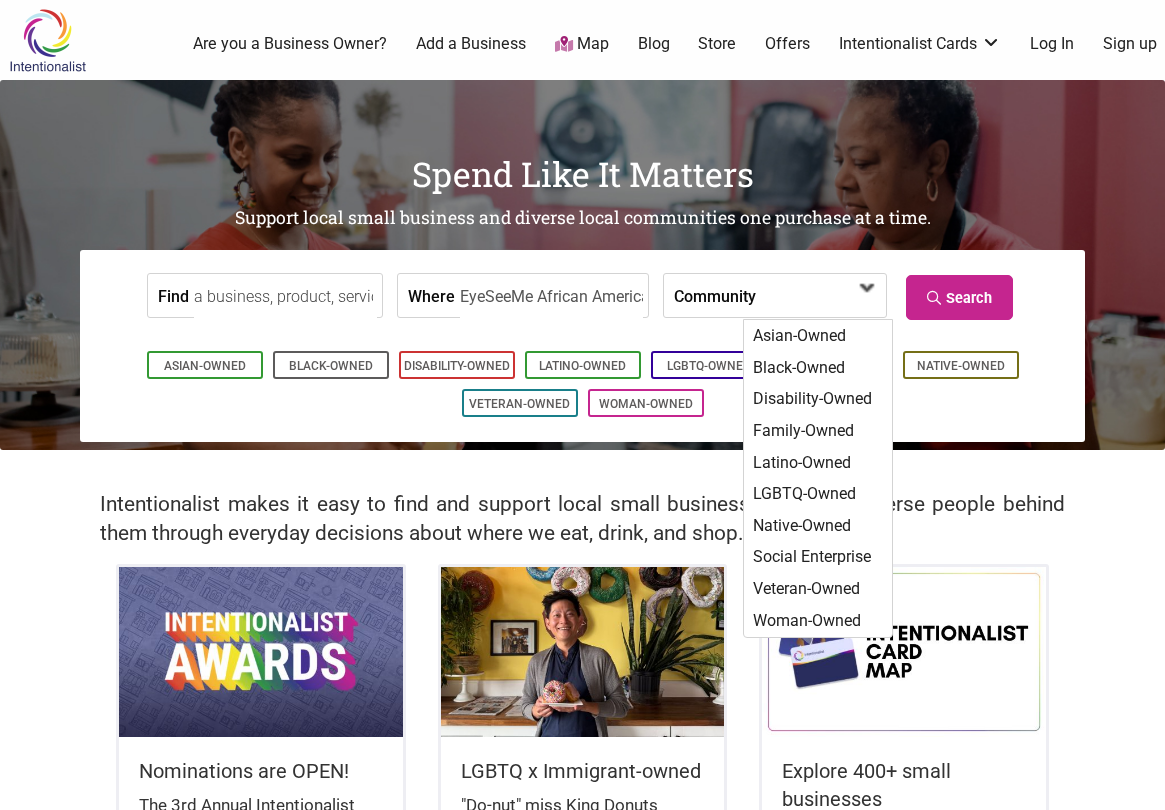 scroll, scrollTop: 0, scrollLeft: 166, axis: horizontal 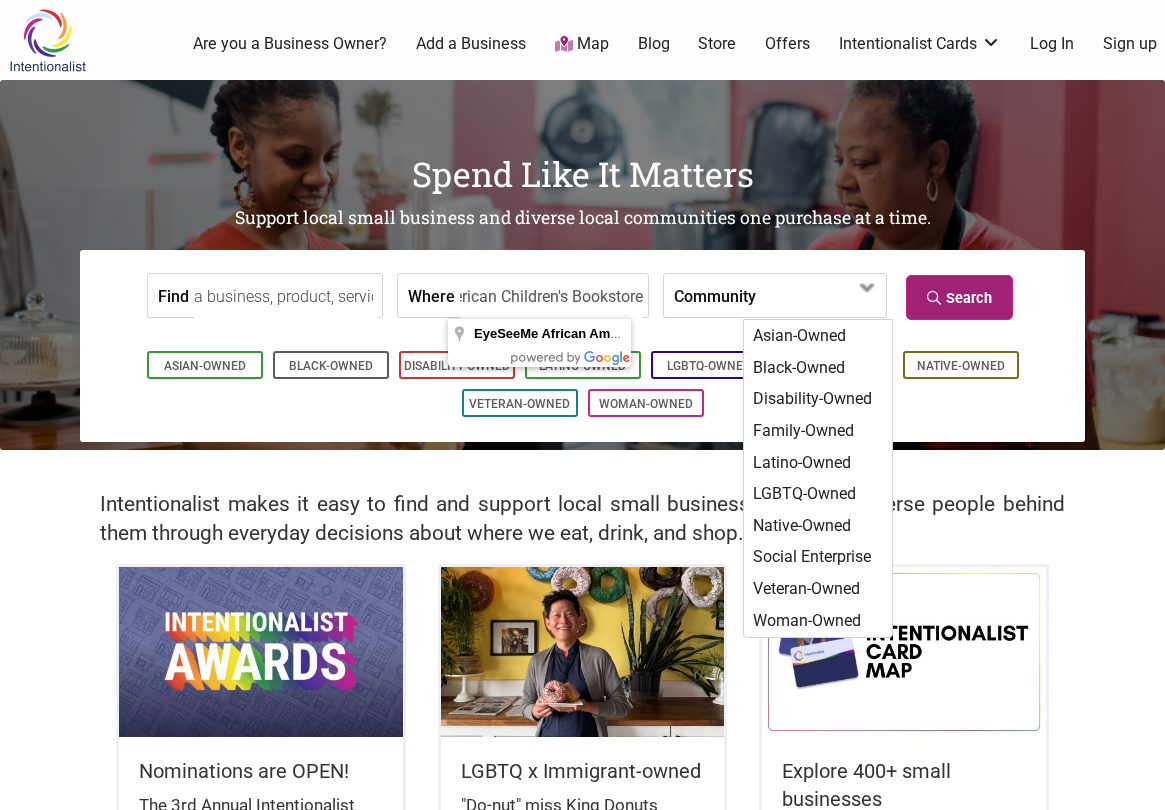 type on "EyeSeeMe African American Children's Bookstore" 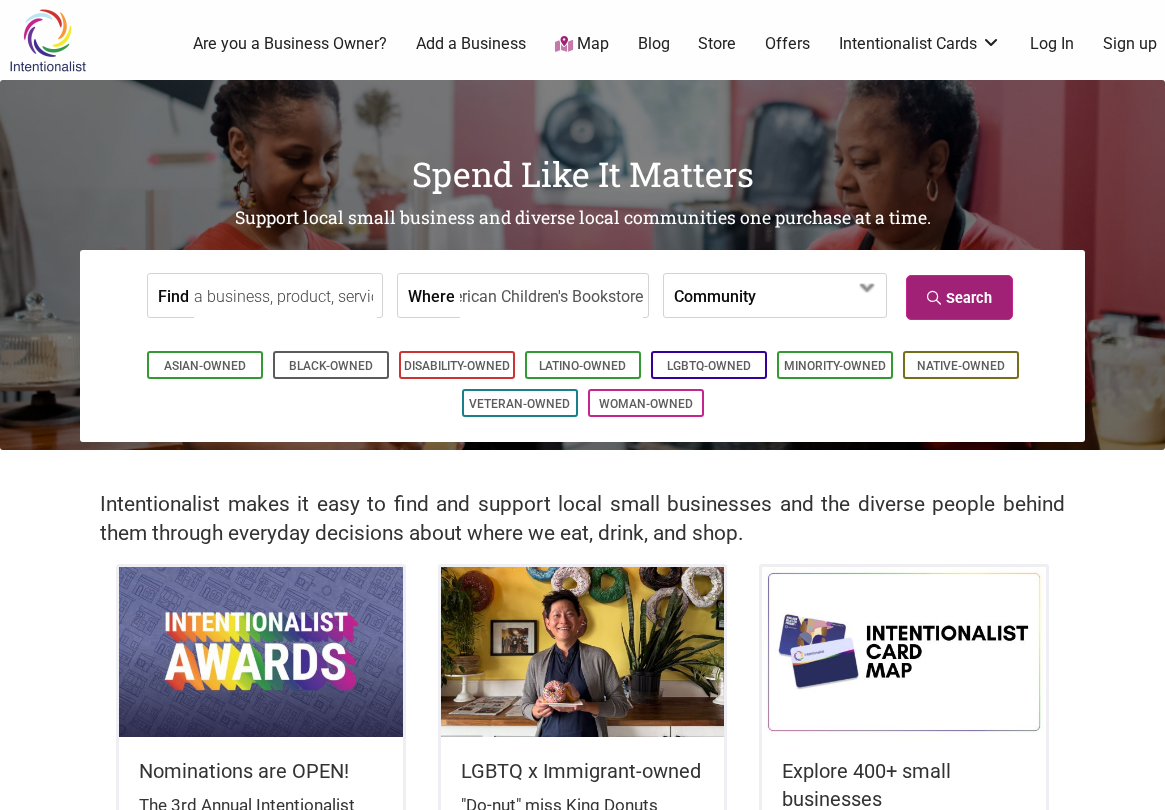 scroll, scrollTop: 0, scrollLeft: 0, axis: both 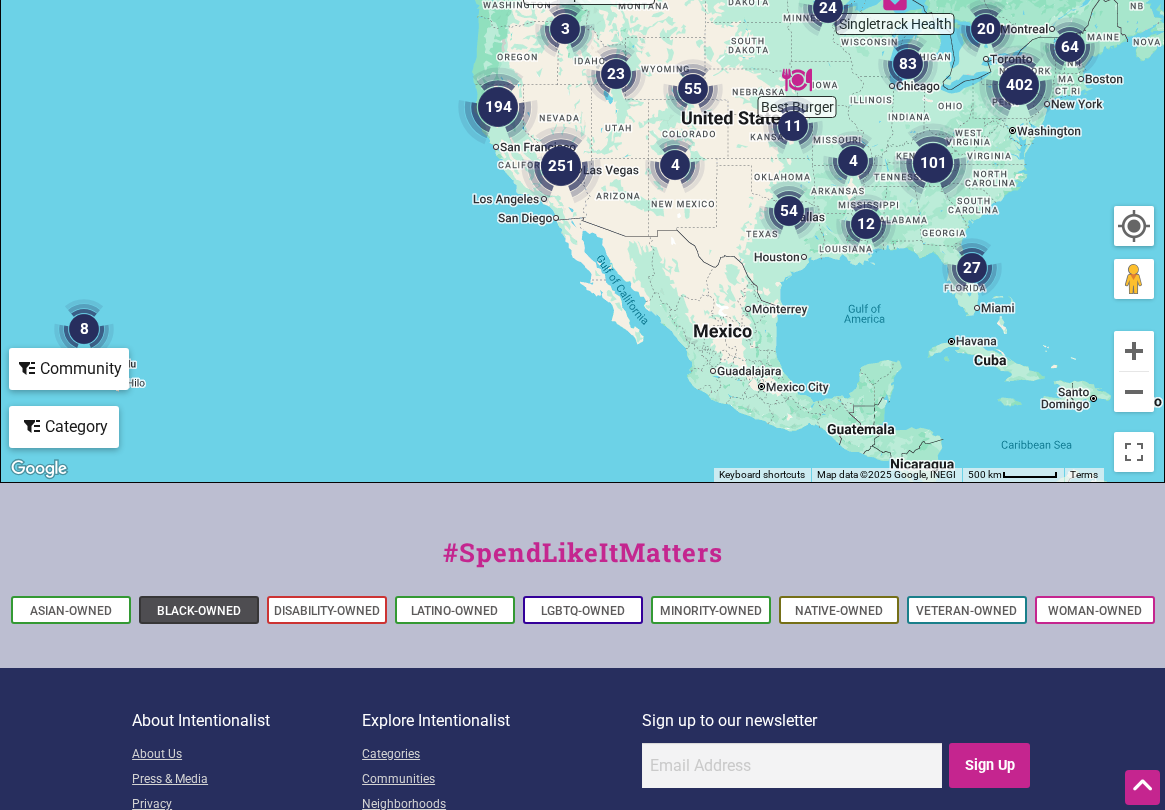 click on "Black-Owned" at bounding box center (199, 611) 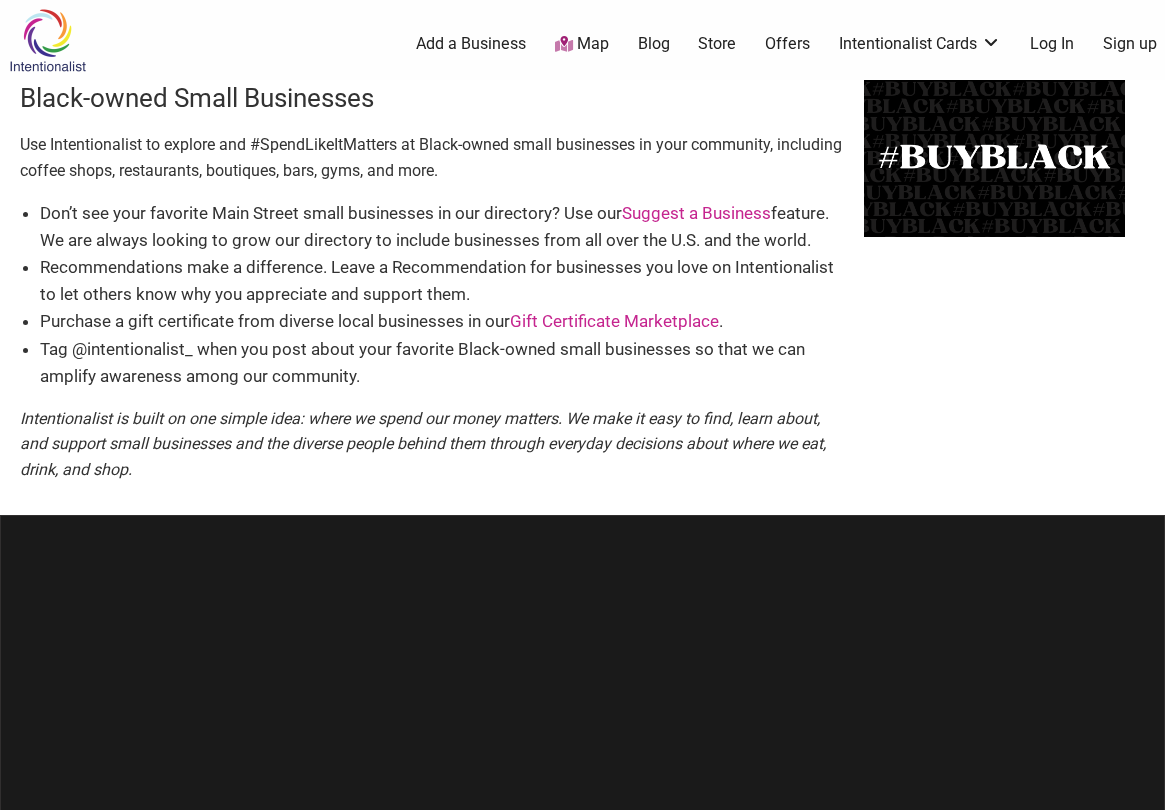 scroll, scrollTop: 0, scrollLeft: 0, axis: both 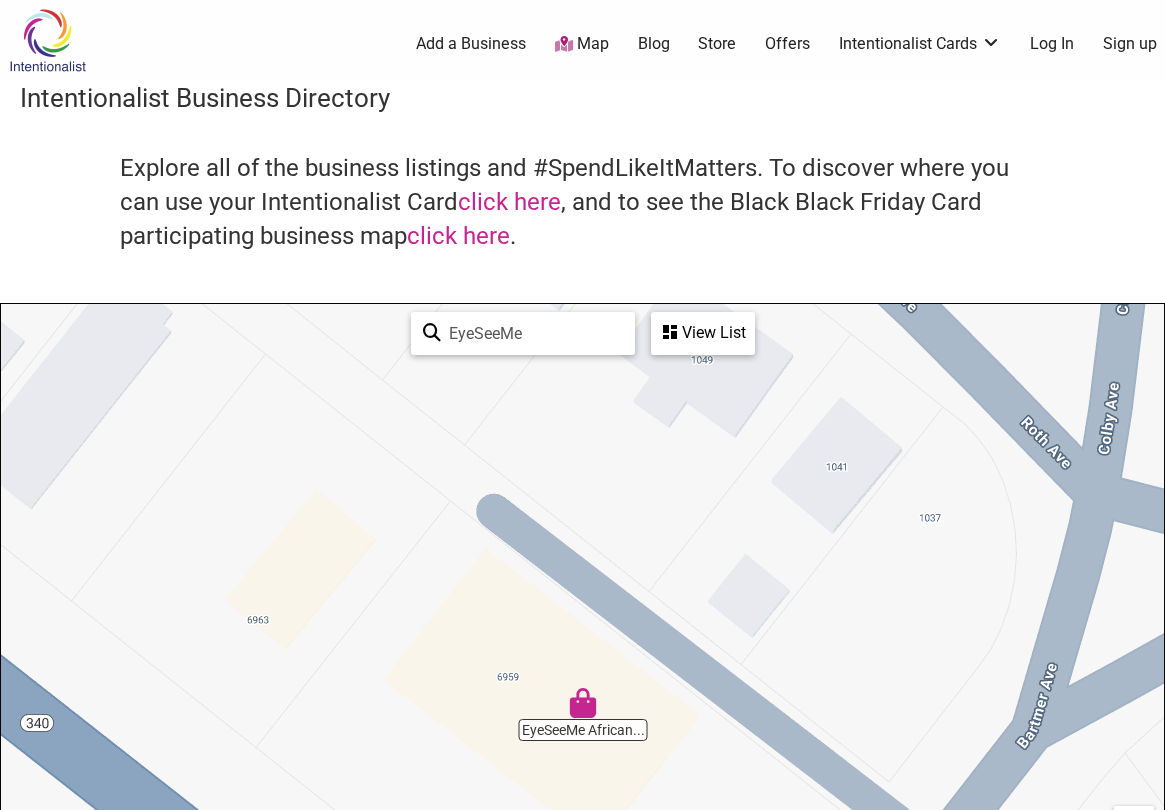 click at bounding box center (583, 703) 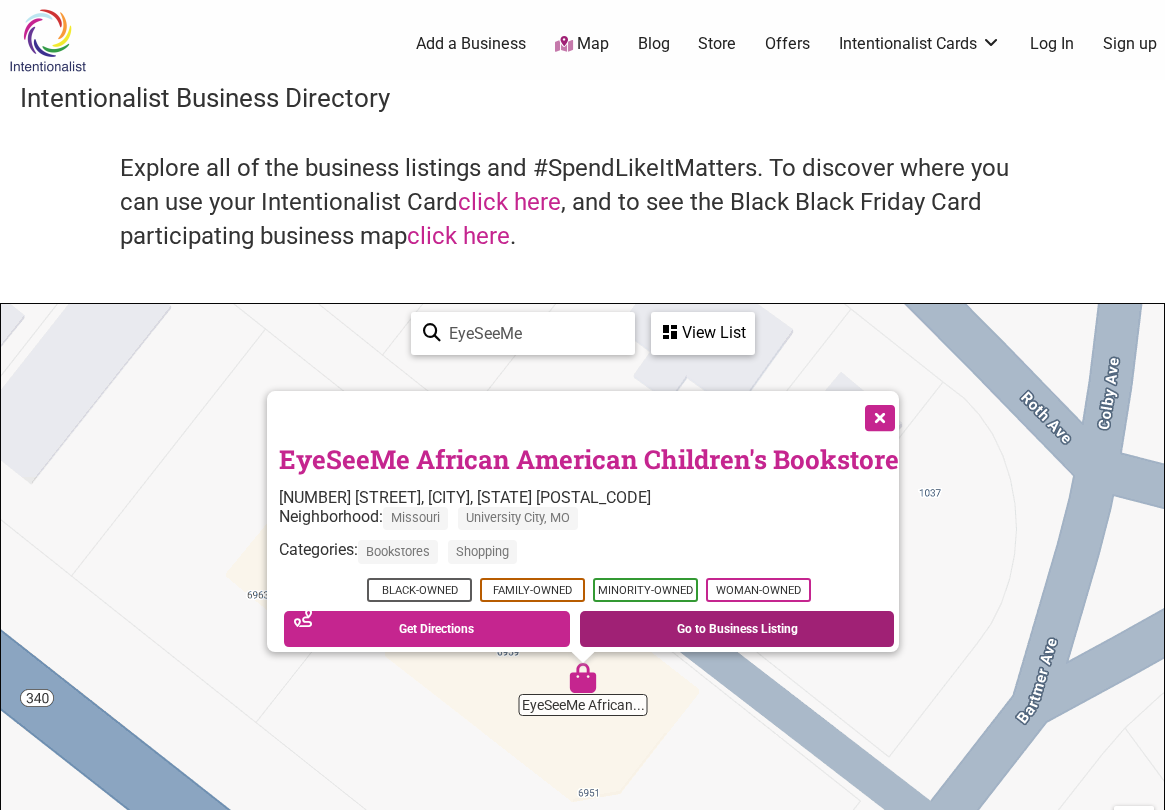 click on "Go to Business Listing" at bounding box center [737, 629] 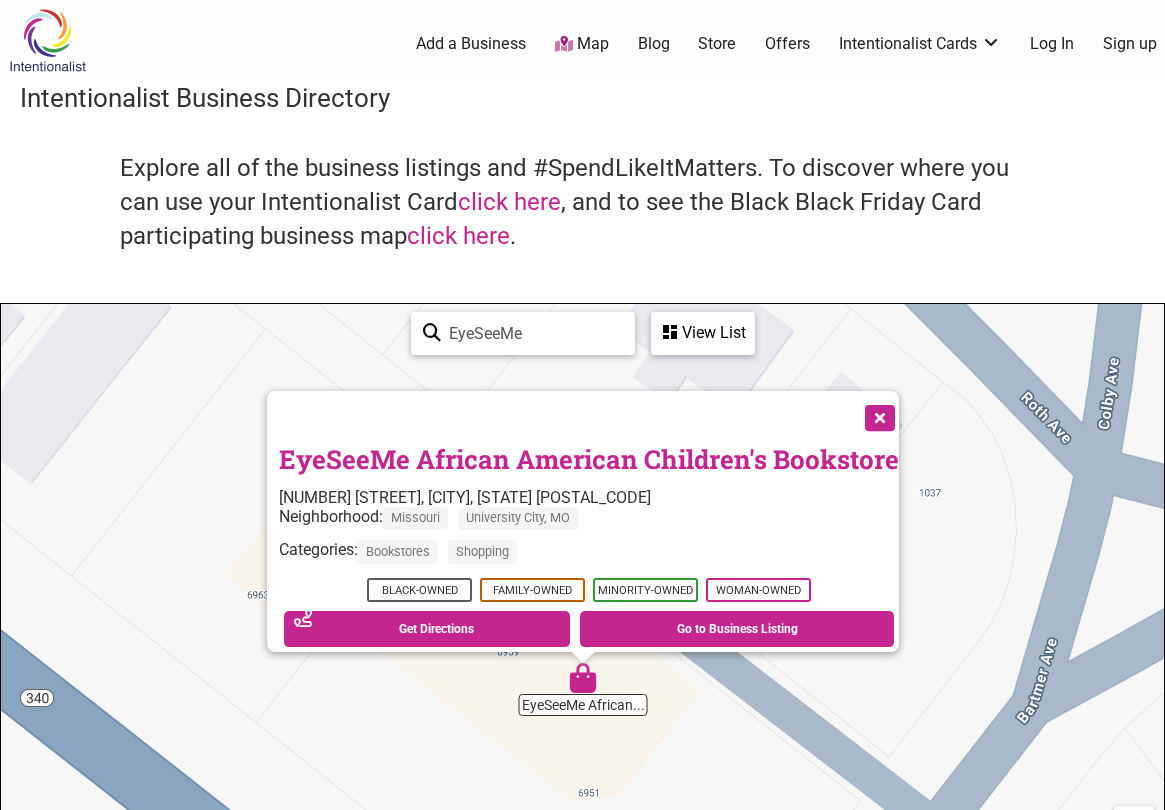 click on "EyeSeeMe African American Children's Bookstore" at bounding box center (589, 459) 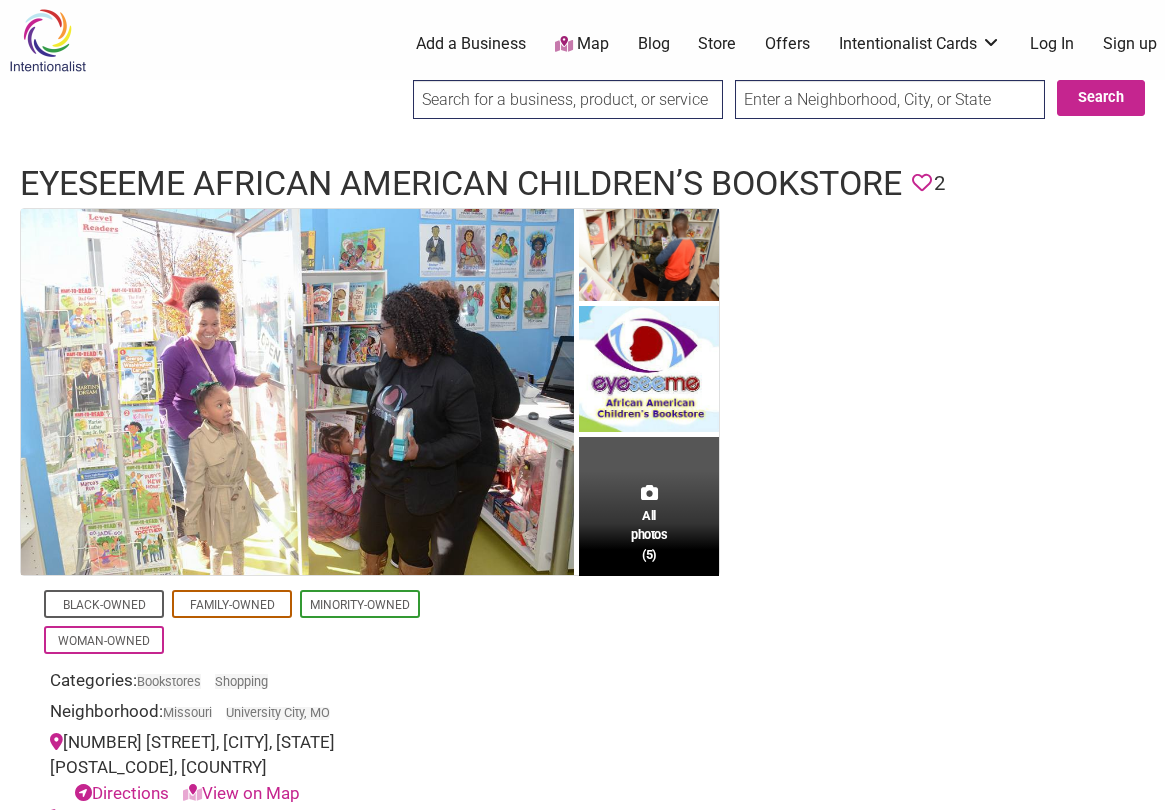 scroll, scrollTop: 0, scrollLeft: 0, axis: both 